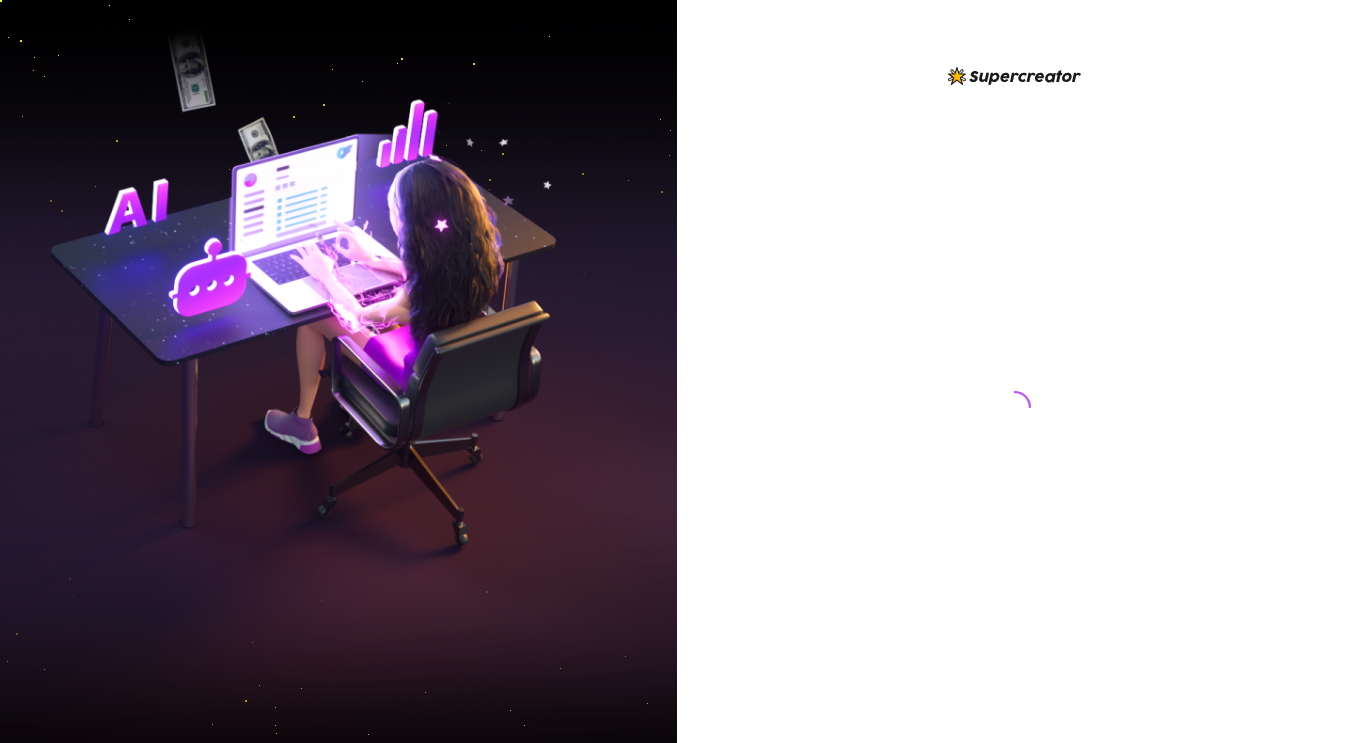 scroll, scrollTop: 0, scrollLeft: 0, axis: both 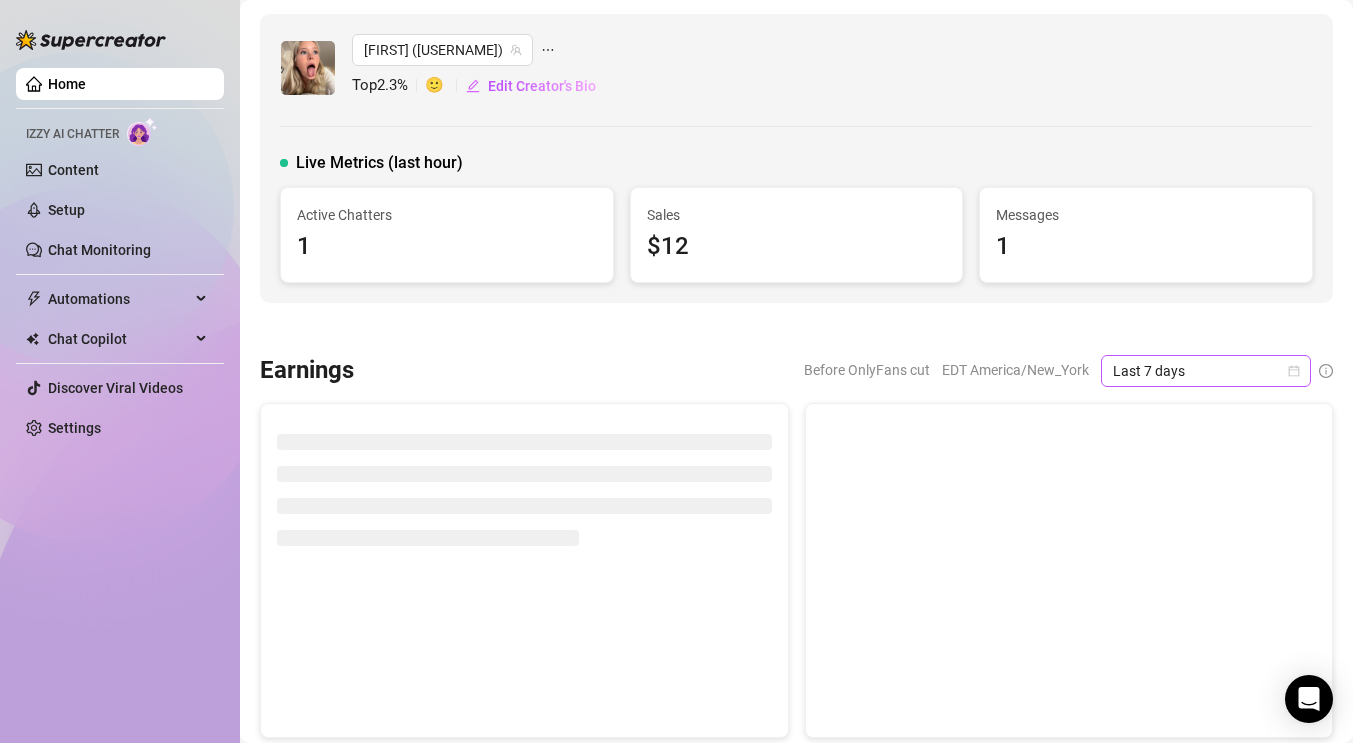 click on "Last 7 days" at bounding box center [1206, 371] 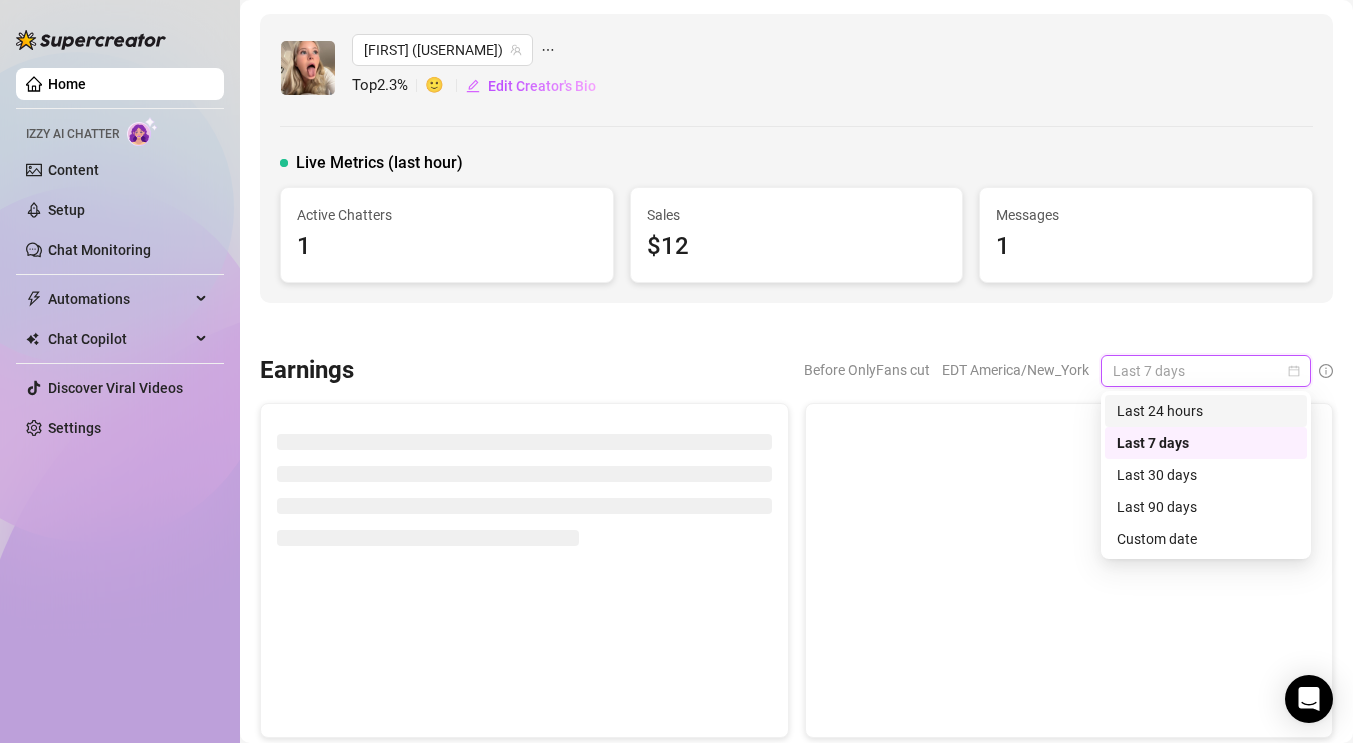 click on "Last 24 hours" at bounding box center (1206, 411) 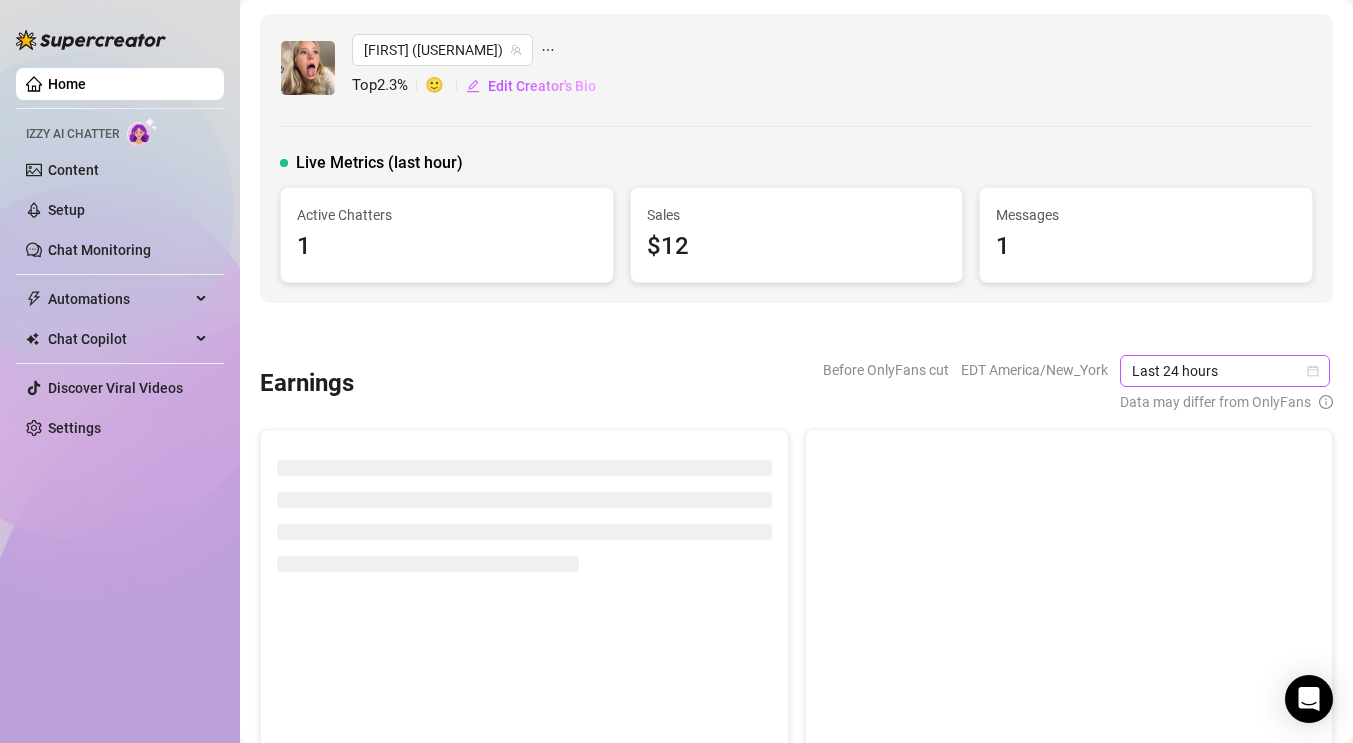 click on "Last 24 hours" at bounding box center (1225, 371) 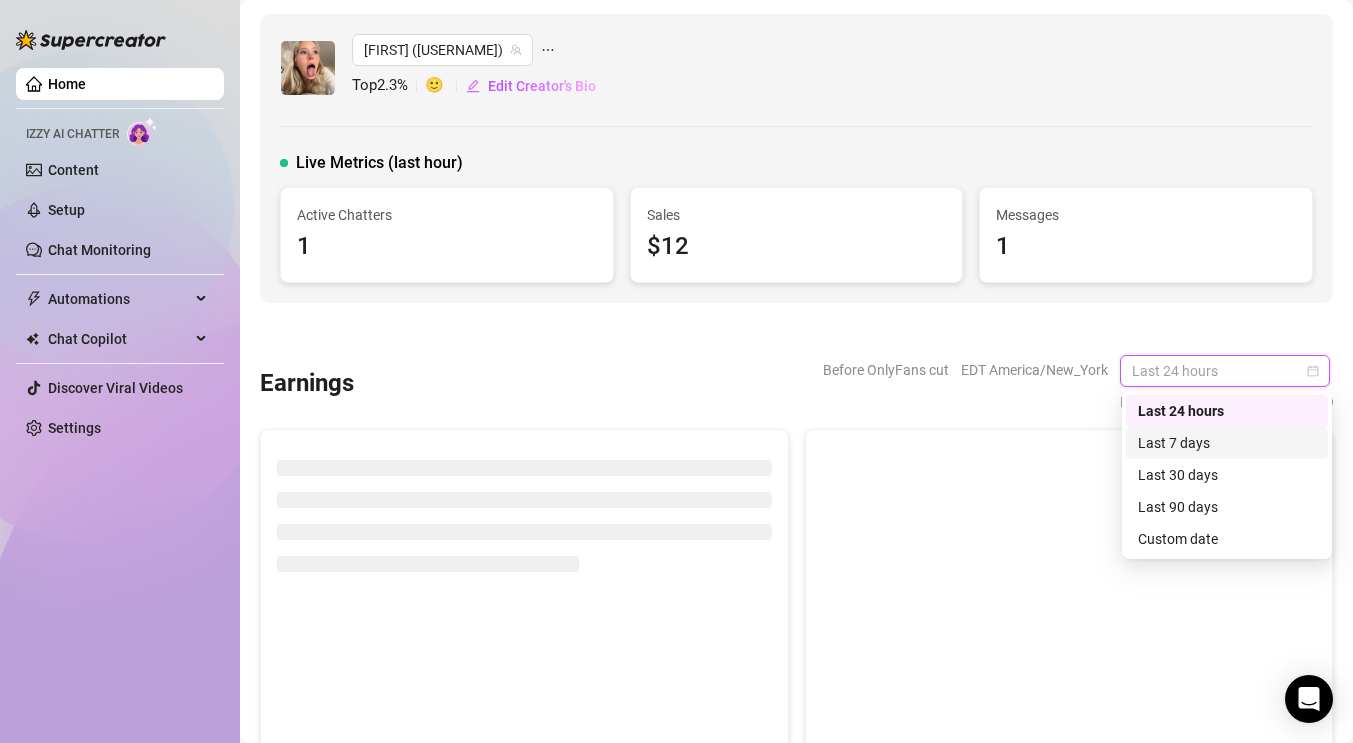 click on "Last 7 days" at bounding box center [1227, 443] 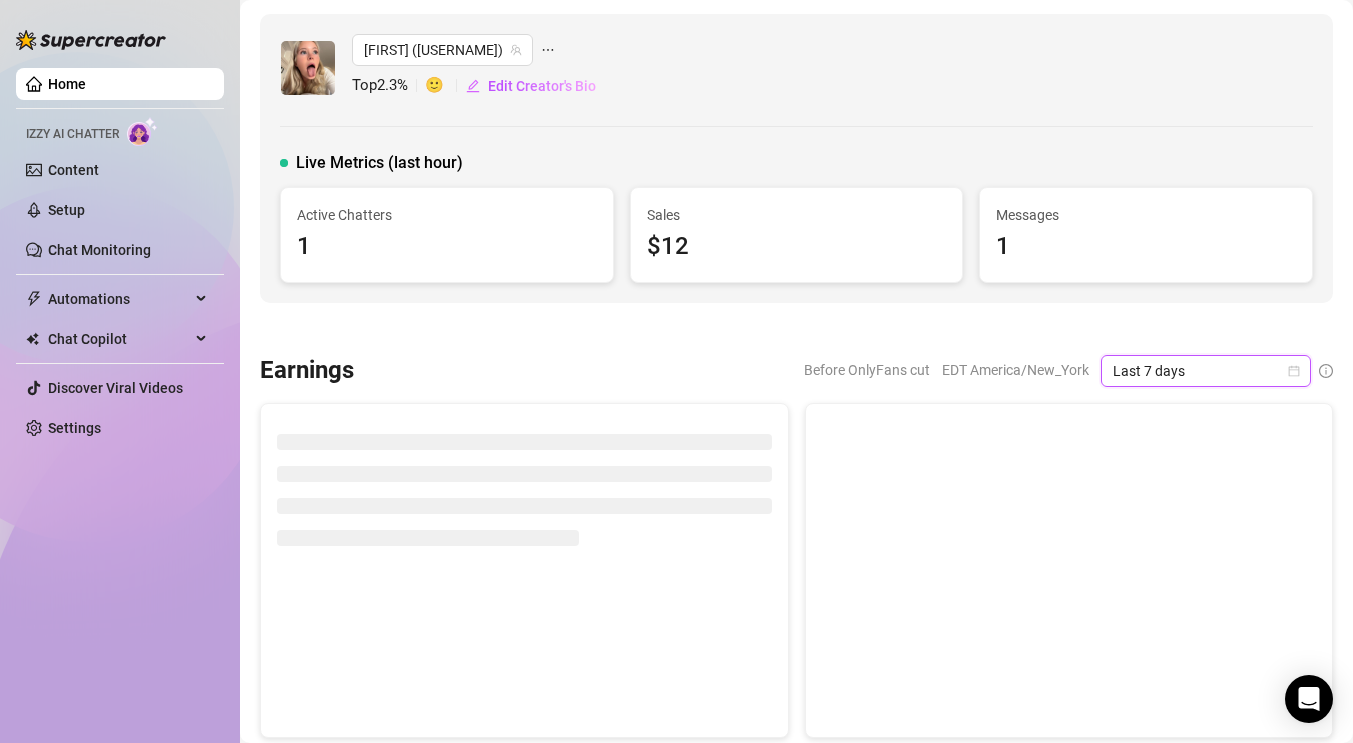 scroll, scrollTop: 70, scrollLeft: 0, axis: vertical 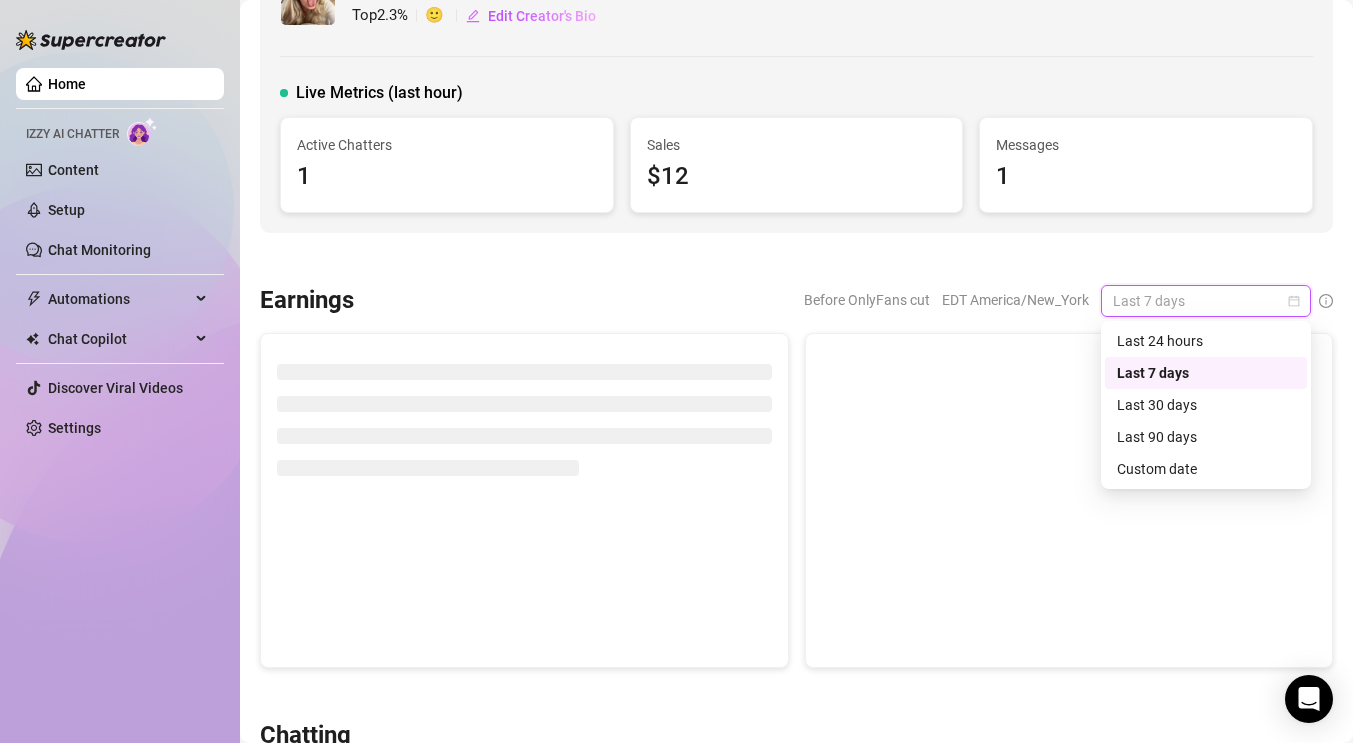 click on "Last 7 days" at bounding box center (1206, 301) 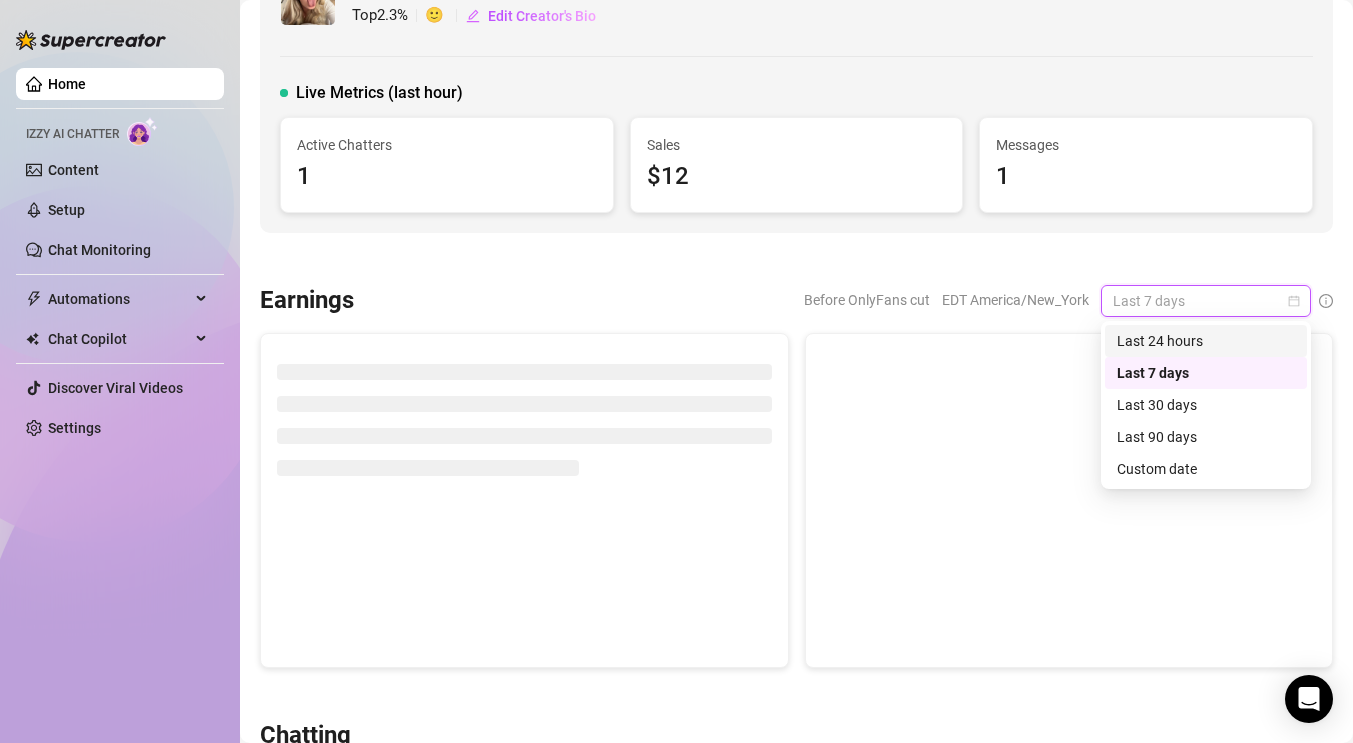 click on "Last 24 hours" at bounding box center (1206, 341) 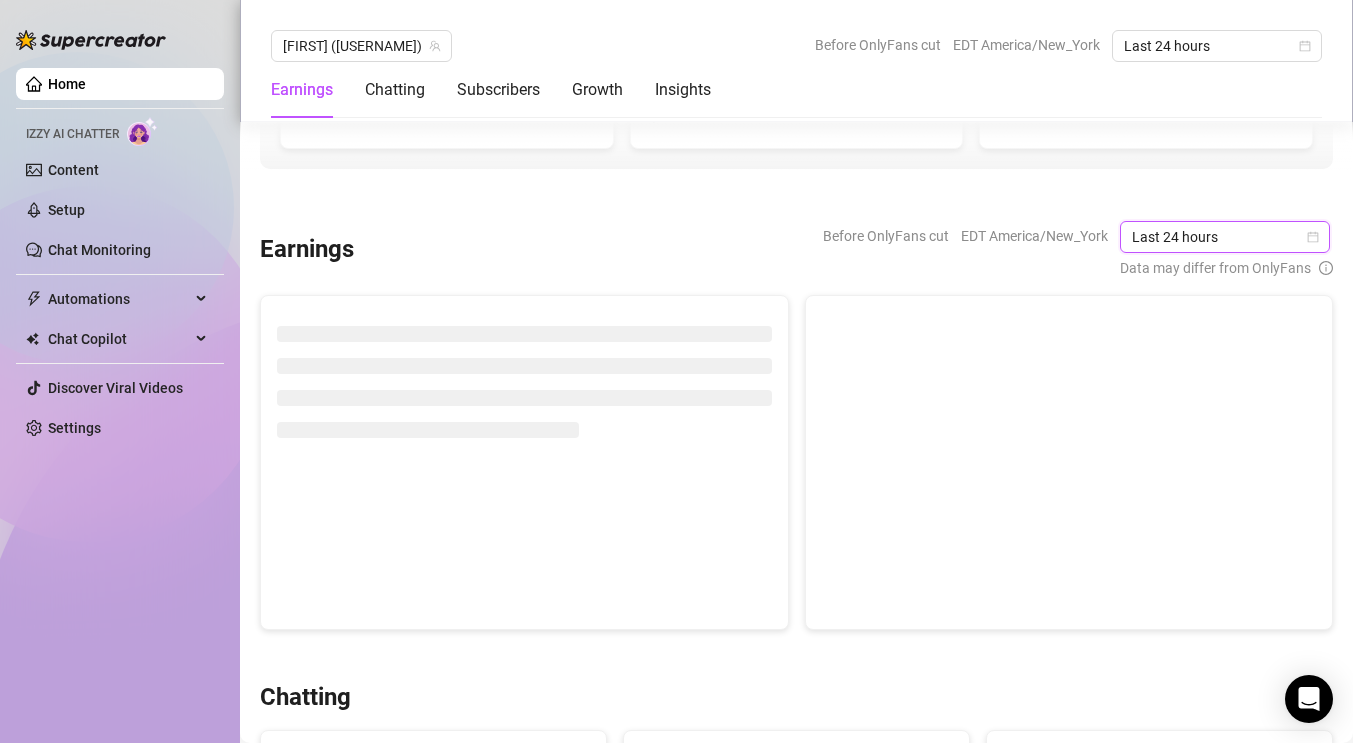 scroll, scrollTop: 0, scrollLeft: 0, axis: both 